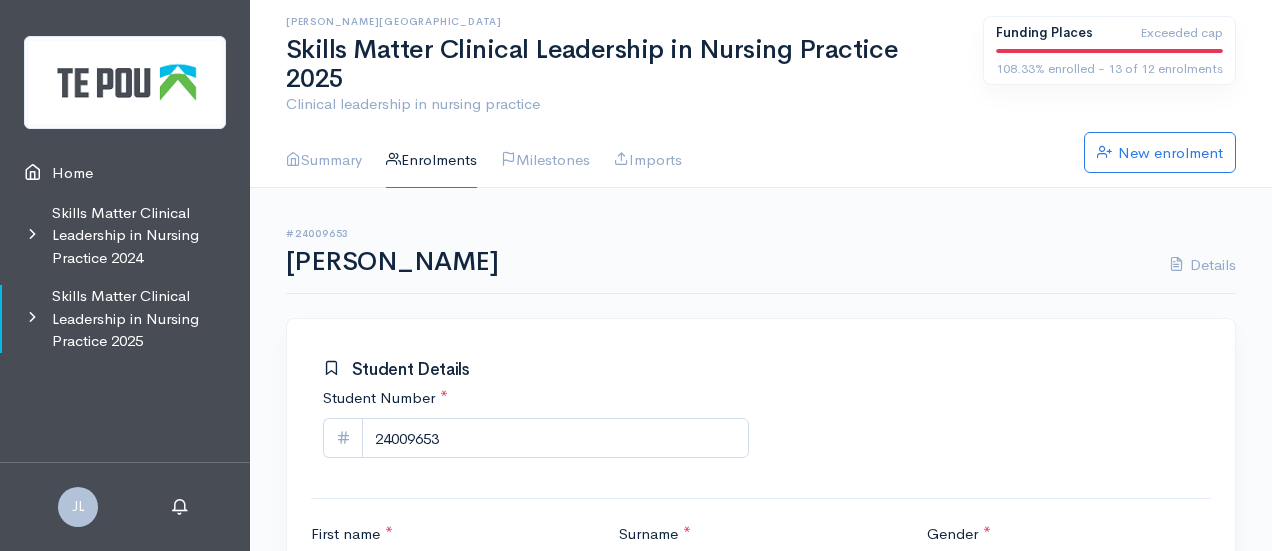 scroll, scrollTop: 900, scrollLeft: 0, axis: vertical 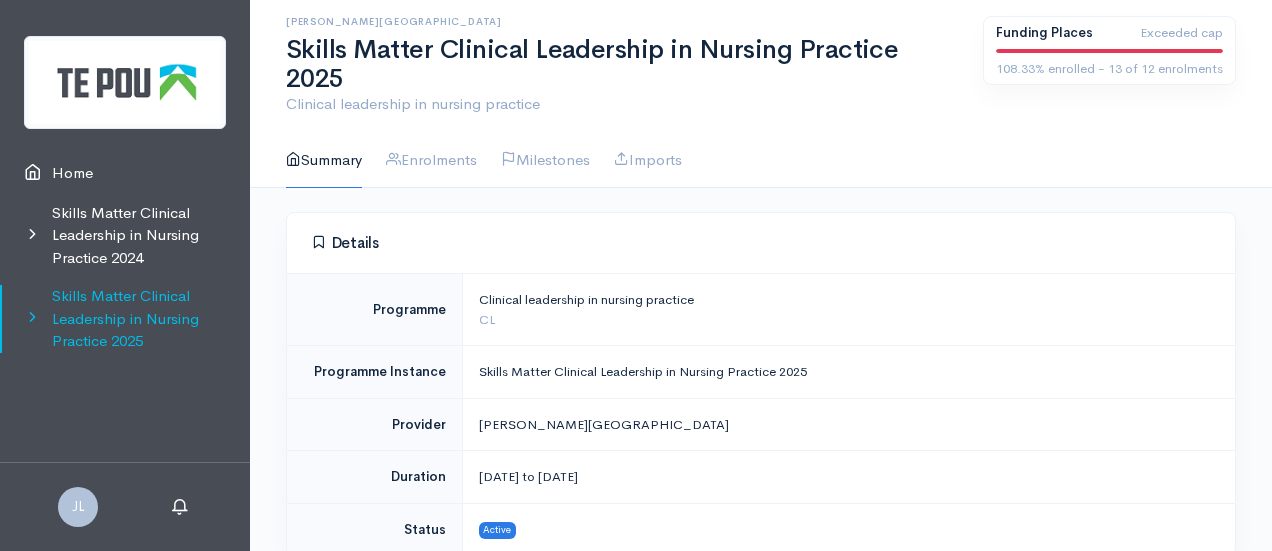 click on "Skills Matter Clinical Leadership in Nursing Practice 2025" at bounding box center [125, 319] 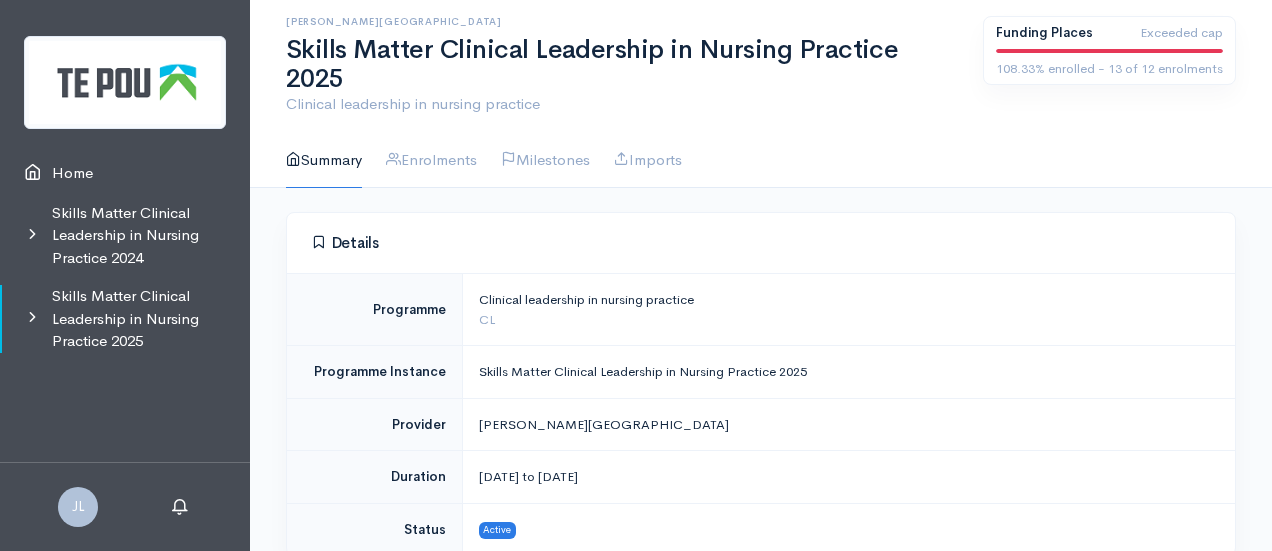 scroll, scrollTop: 0, scrollLeft: 0, axis: both 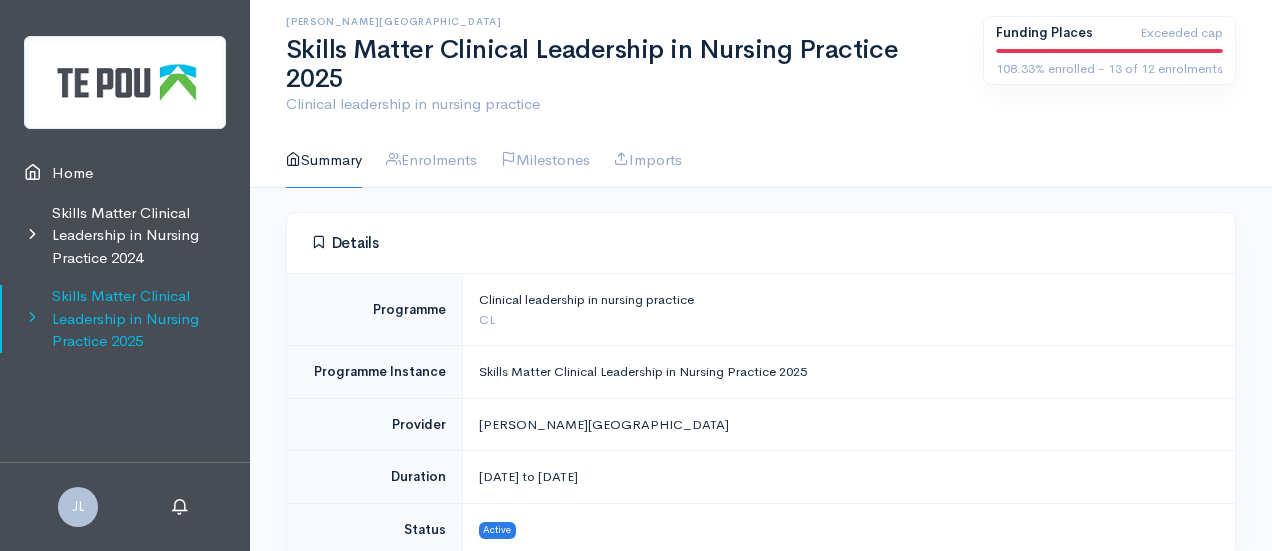 click on "Skills Matter Clinical Leadership in Nursing Practice 2025" at bounding box center (125, 319) 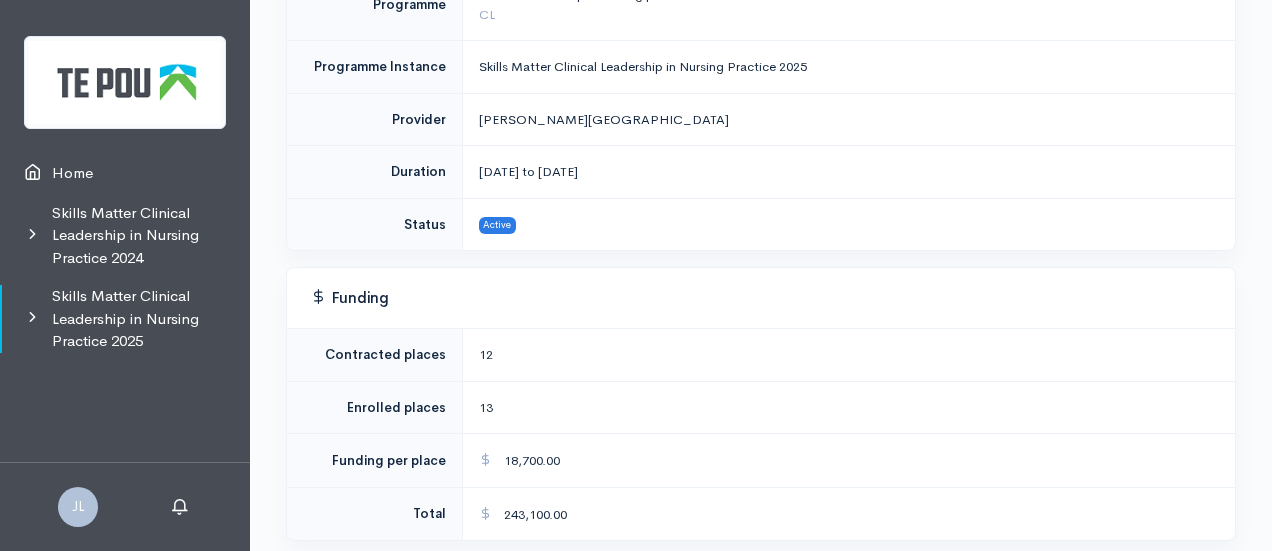 scroll, scrollTop: 0, scrollLeft: 0, axis: both 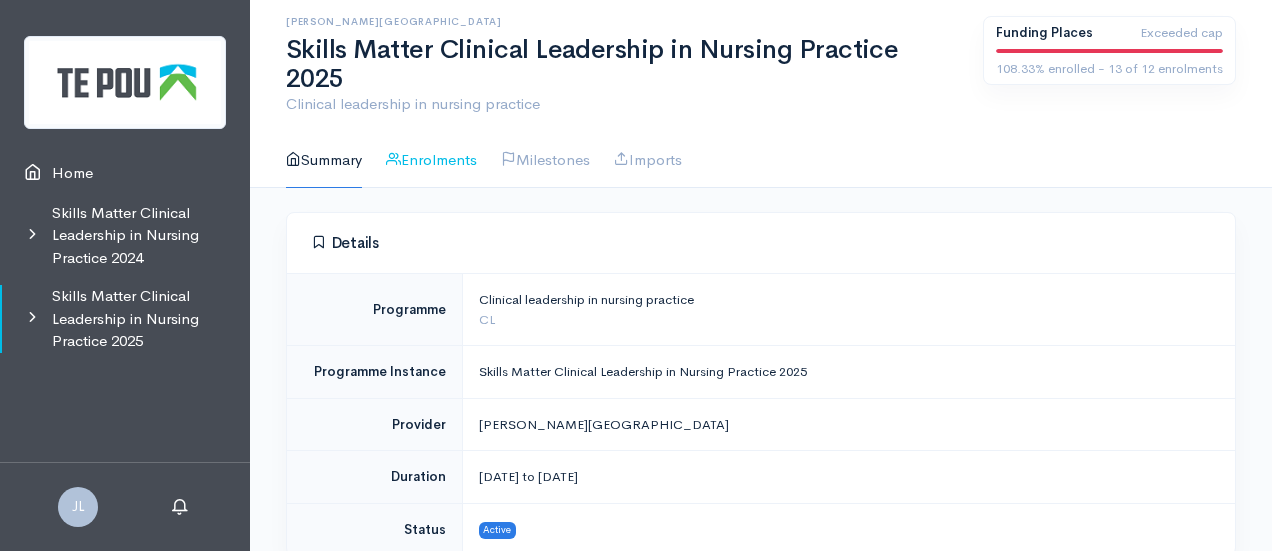 click on "Enrolments" at bounding box center (431, 160) 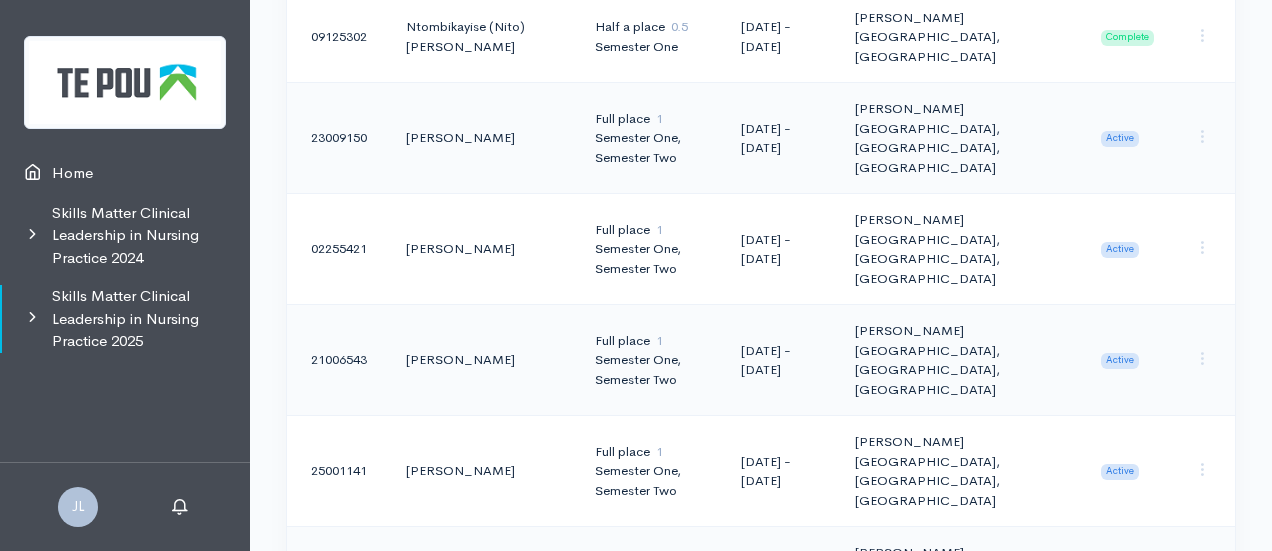 scroll, scrollTop: 1000, scrollLeft: 0, axis: vertical 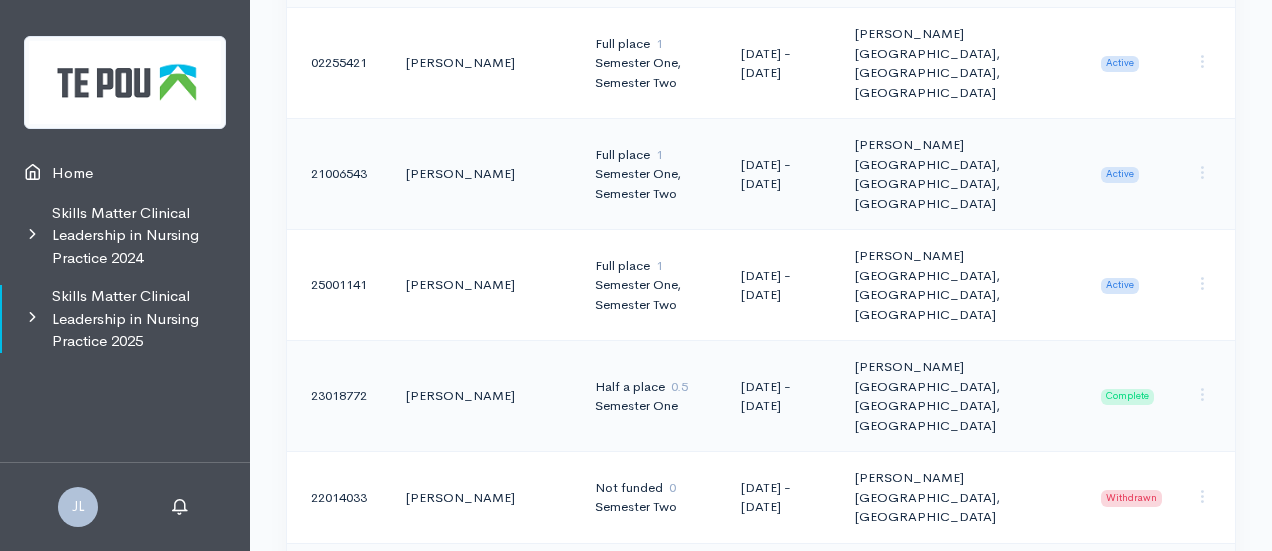 click on "Active" at bounding box center [1120, 701] 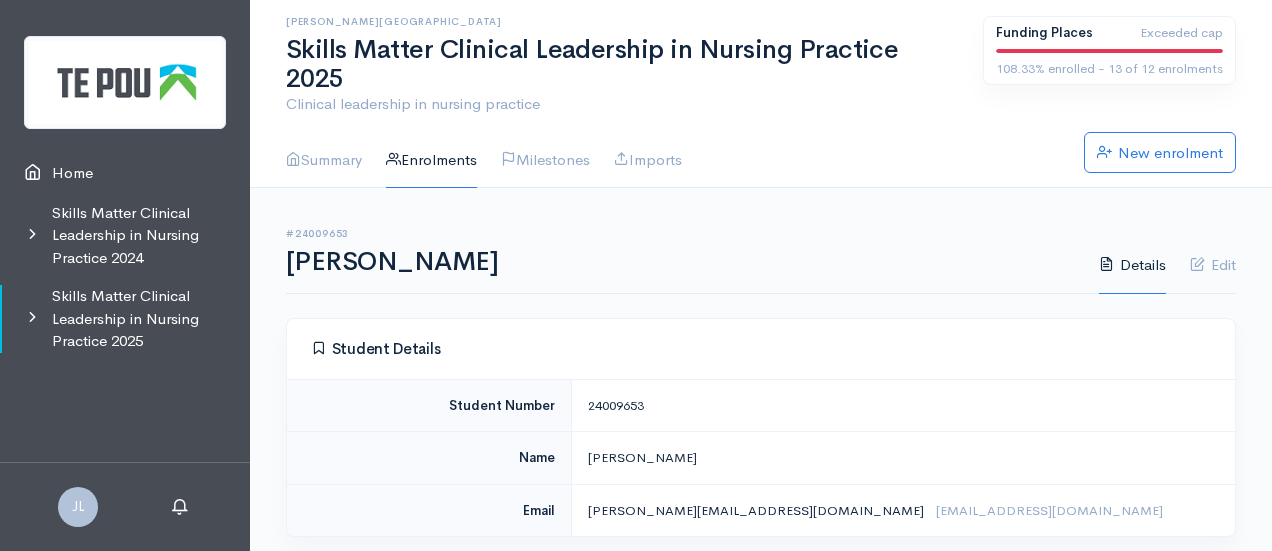 scroll, scrollTop: 0, scrollLeft: 0, axis: both 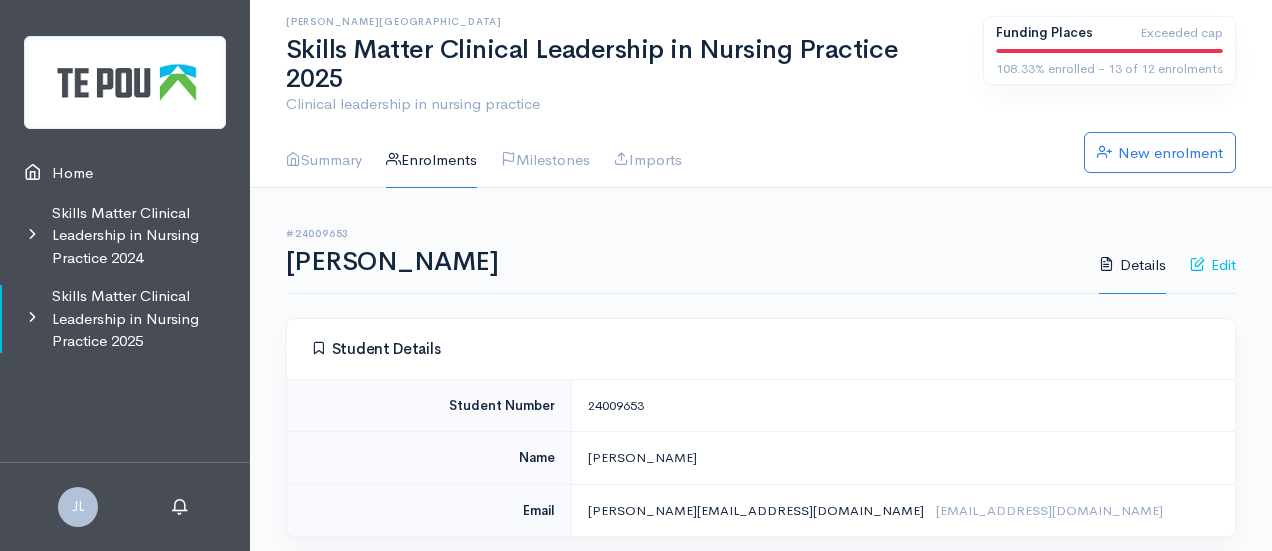 click on "Edit" at bounding box center (1213, 265) 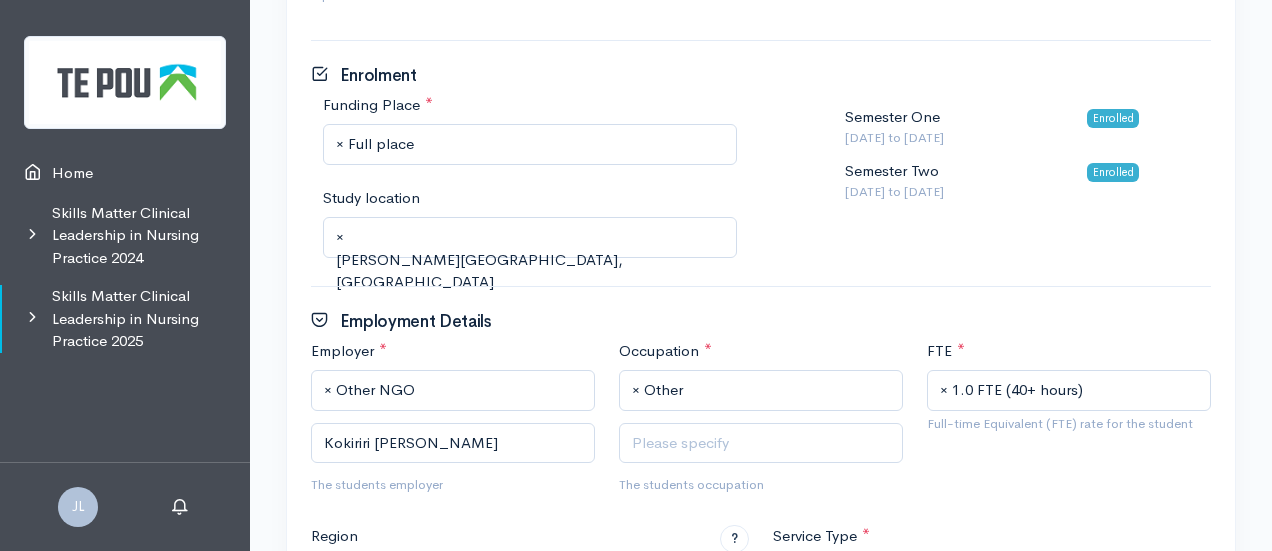 scroll, scrollTop: 1000, scrollLeft: 0, axis: vertical 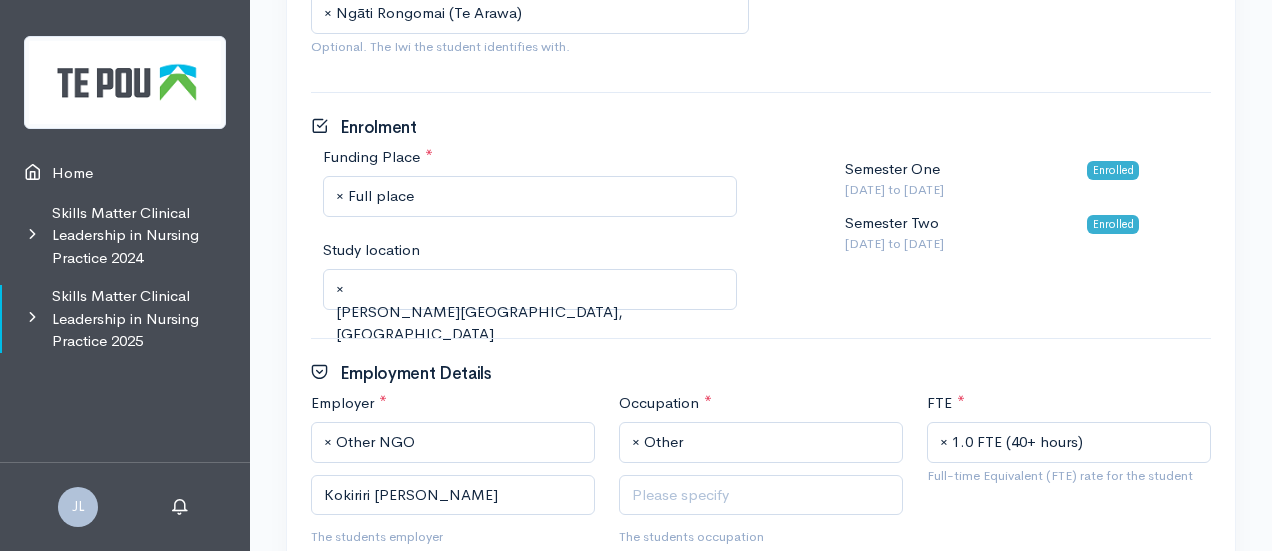 click on "× Massey University, Wellington Campus" at bounding box center (532, 312) 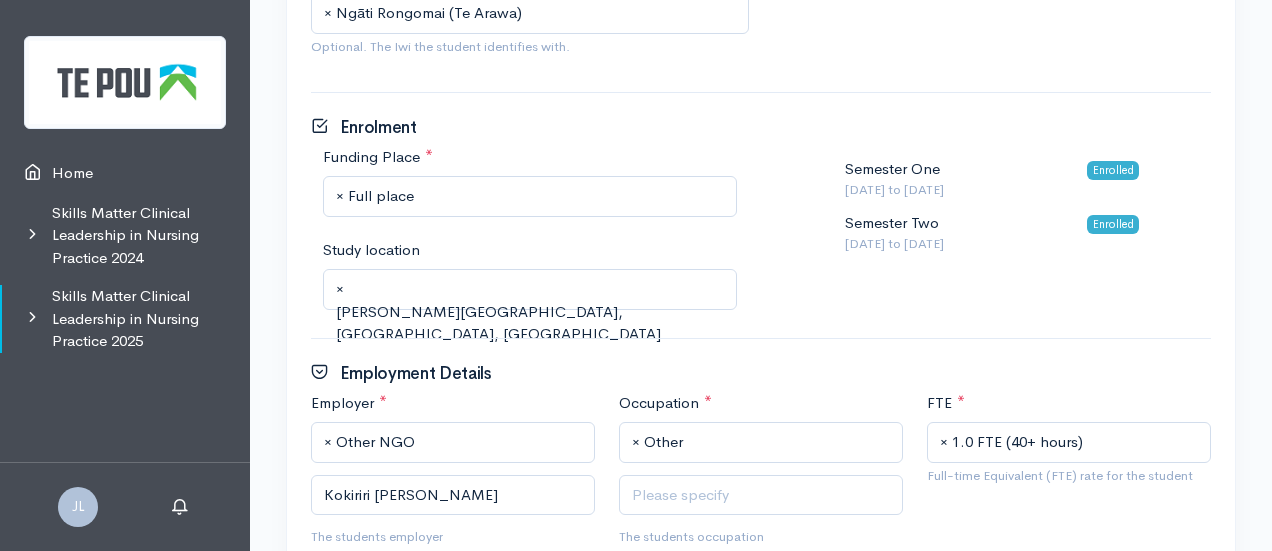 click on "Semester One
01 Feb 2025 to 30 Jun 2025
Enrolled
Semester Two
01 Jul 2025 to 30 Nov 2025
Enrolled" at bounding box center (992, 239) 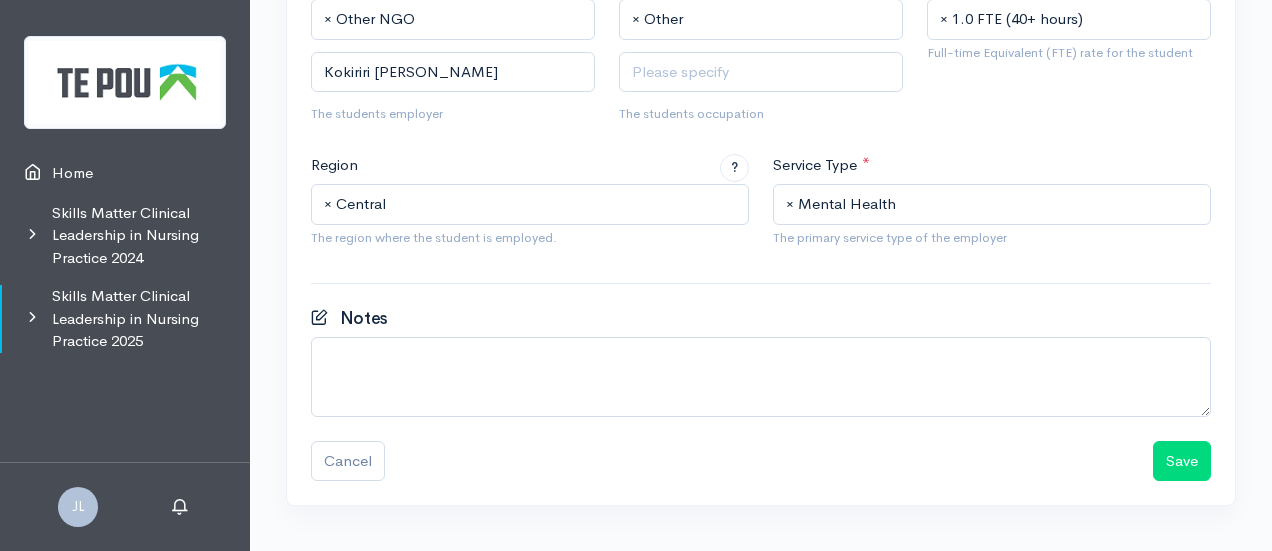 scroll, scrollTop: 1442, scrollLeft: 0, axis: vertical 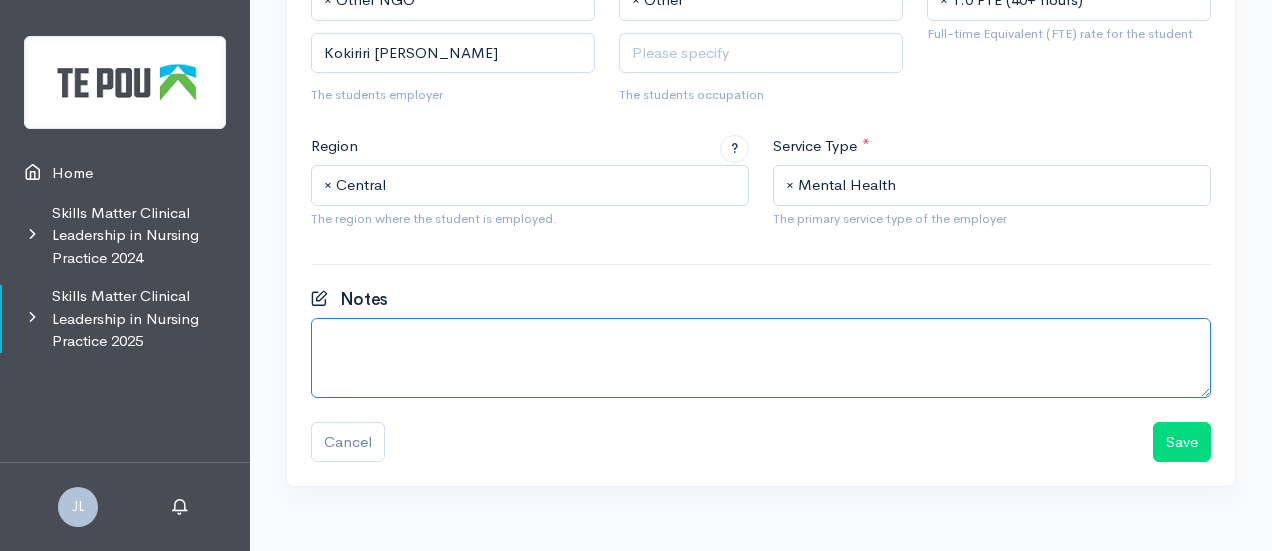 click at bounding box center (761, 358) 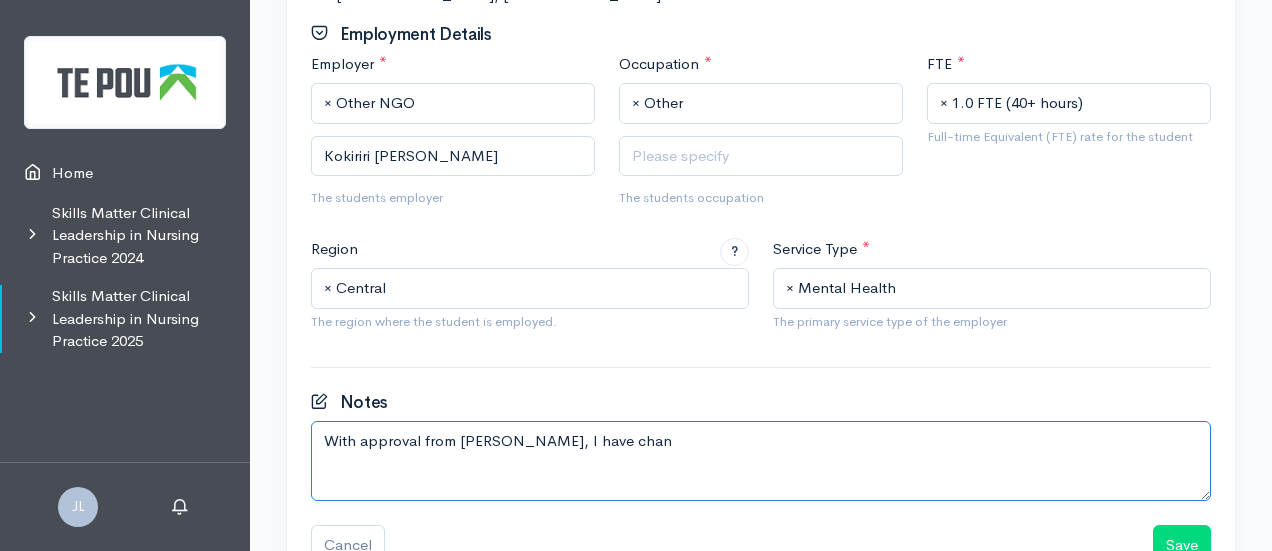 scroll, scrollTop: 1342, scrollLeft: 0, axis: vertical 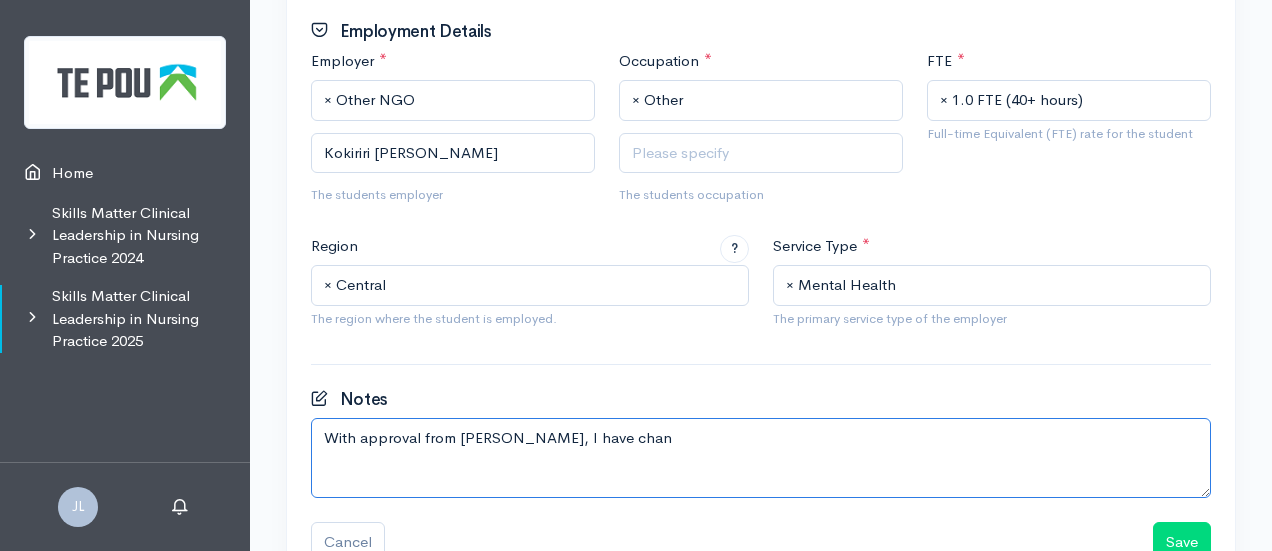 click on "With approval from Jacqui, I have chan" at bounding box center (761, 458) 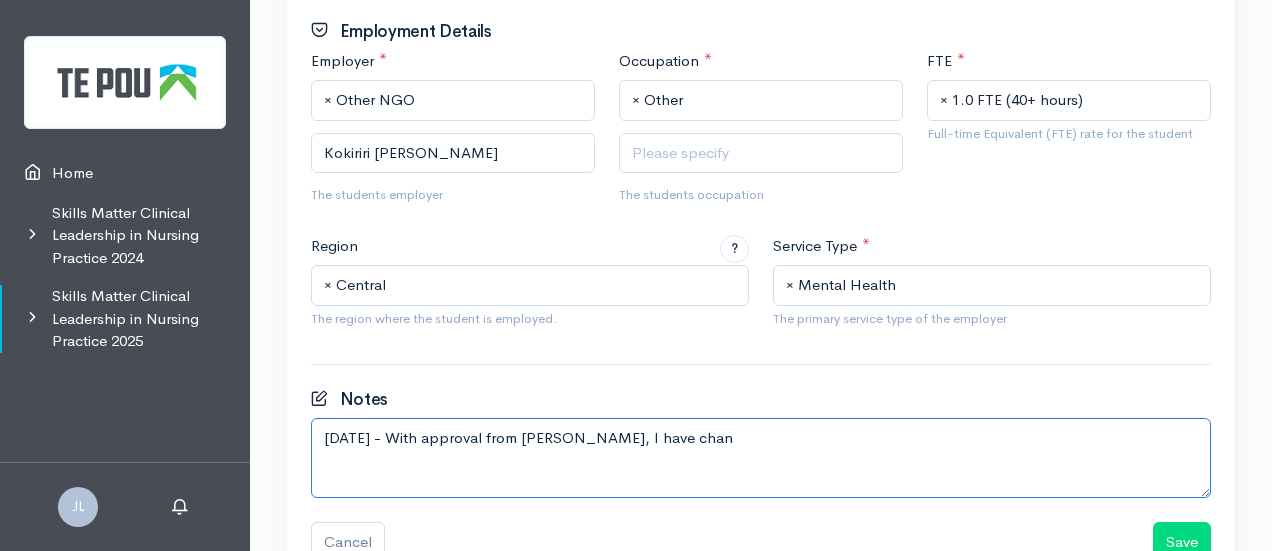 click on "24/07/25 - With approval from Jacqui, I have chan" at bounding box center [761, 458] 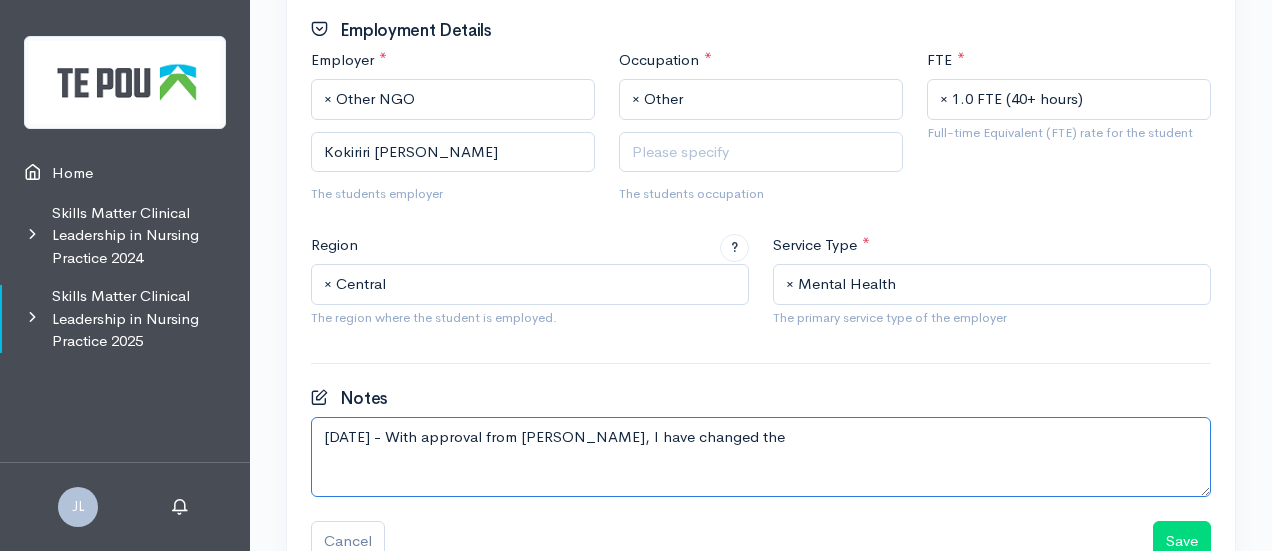 scroll, scrollTop: 1342, scrollLeft: 0, axis: vertical 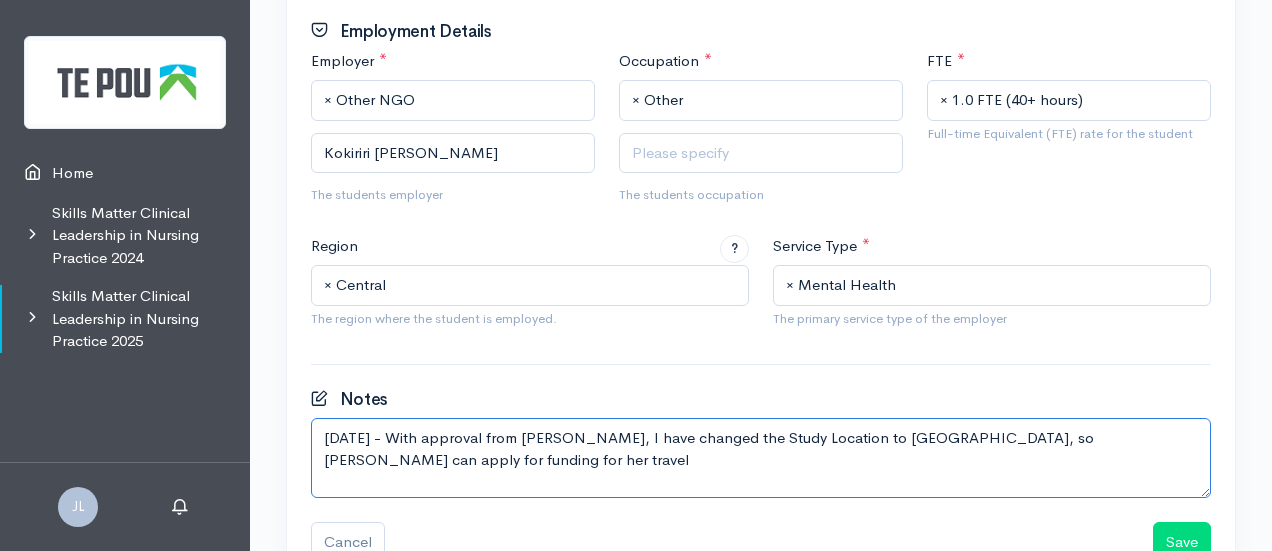 drag, startPoint x: 1192, startPoint y: 409, endPoint x: 1051, endPoint y: 410, distance: 141.00354 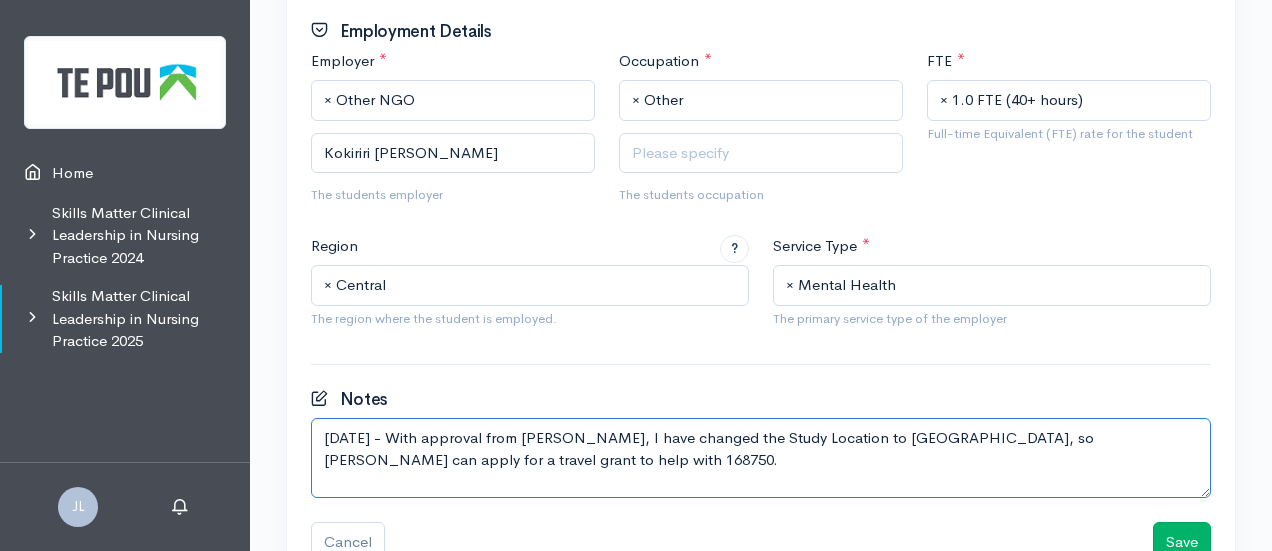 type on "24/07/25 - With approval from Jacqui, I have changed the Study Location to AKL, so Billy-Jo can apply for a travel grant to help with 168750." 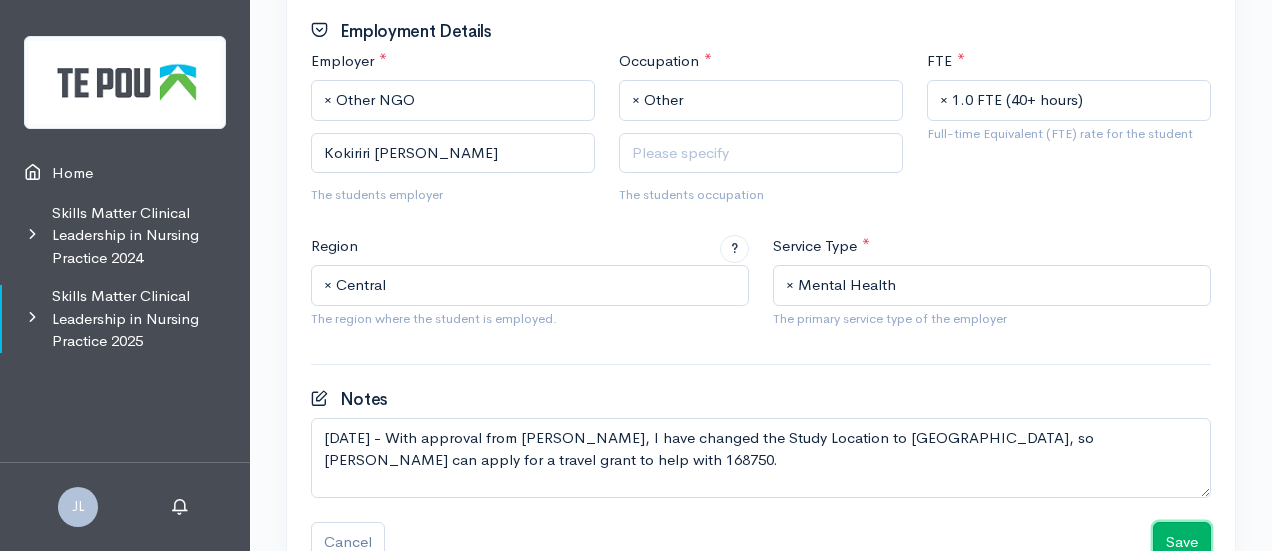 click on "Save" at bounding box center [1182, 542] 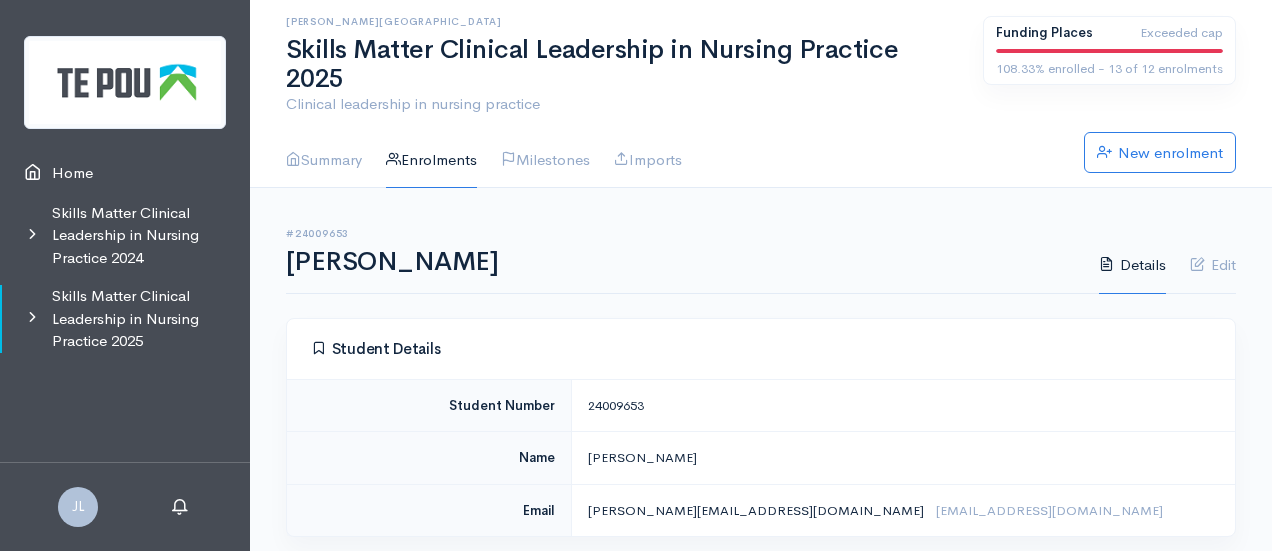 scroll, scrollTop: 0, scrollLeft: 0, axis: both 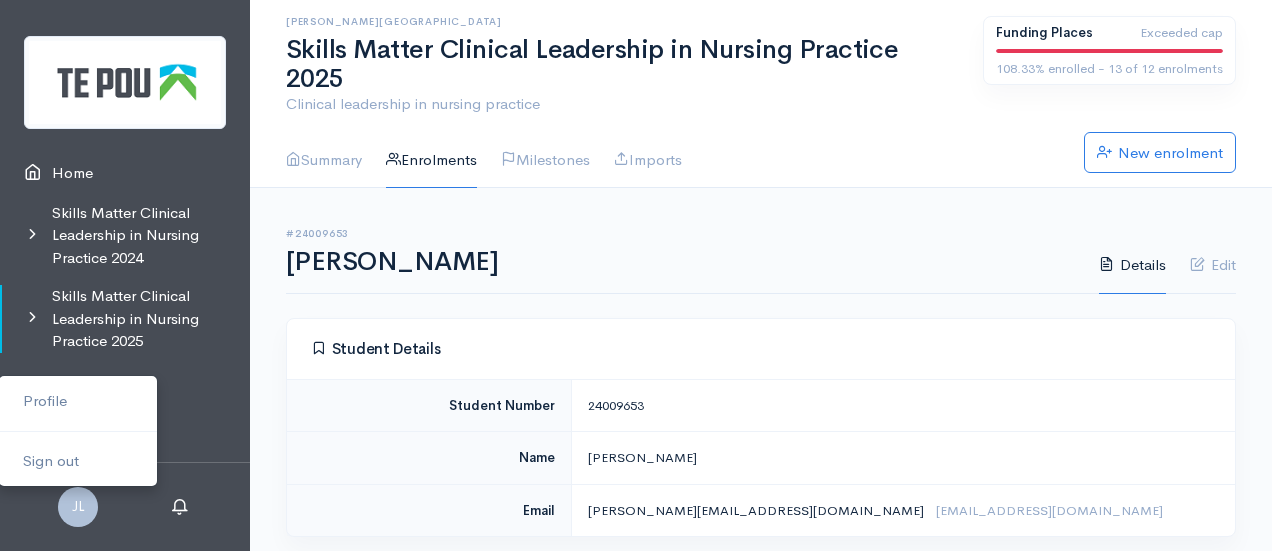 click on "JL" at bounding box center (78, 507) 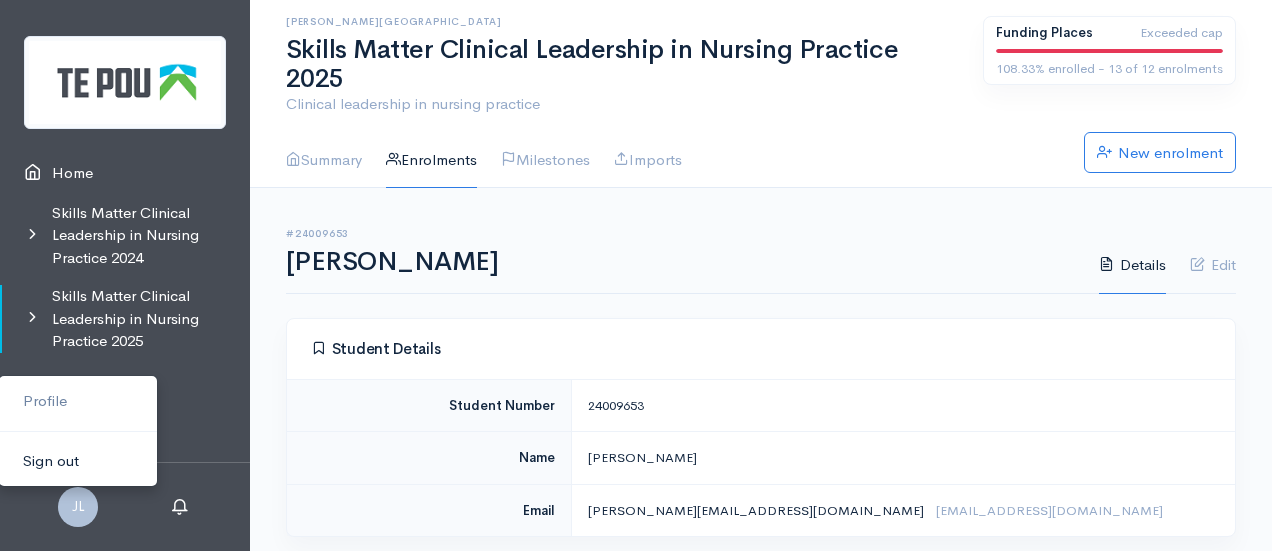 click on "Sign out" at bounding box center (78, 461) 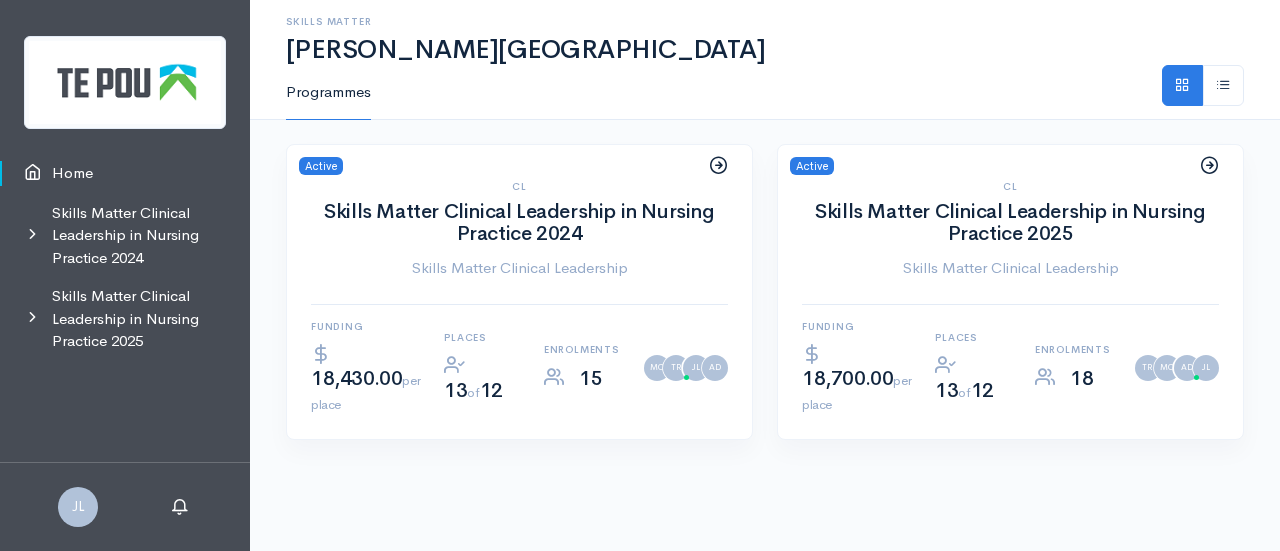 scroll, scrollTop: 0, scrollLeft: 0, axis: both 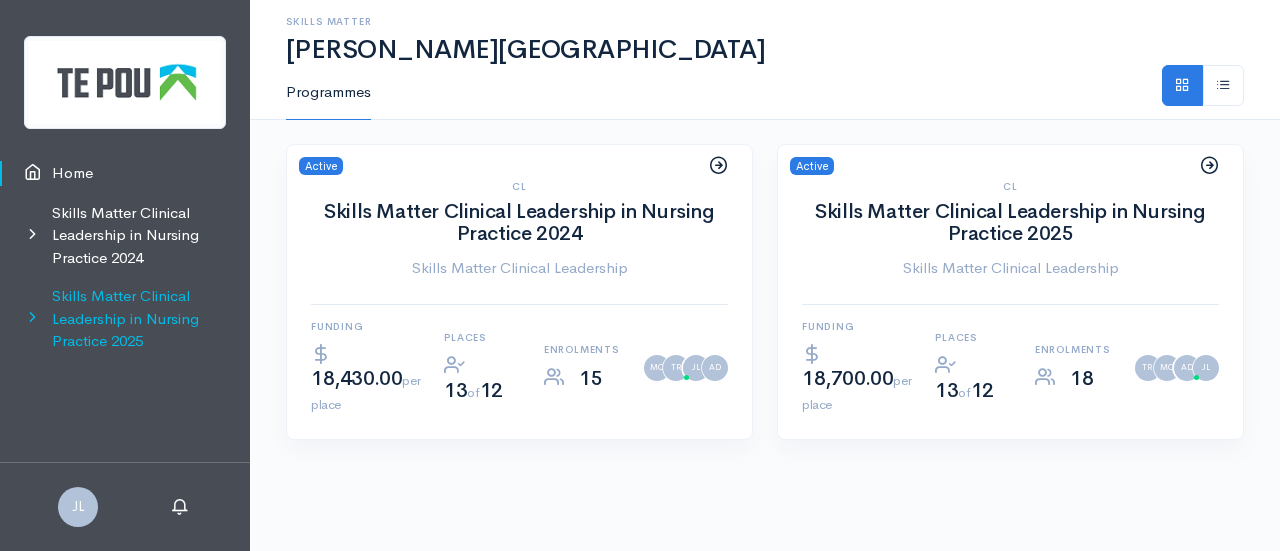 click on "Skills Matter Clinical Leadership in Nursing Practice 2025" at bounding box center (125, 319) 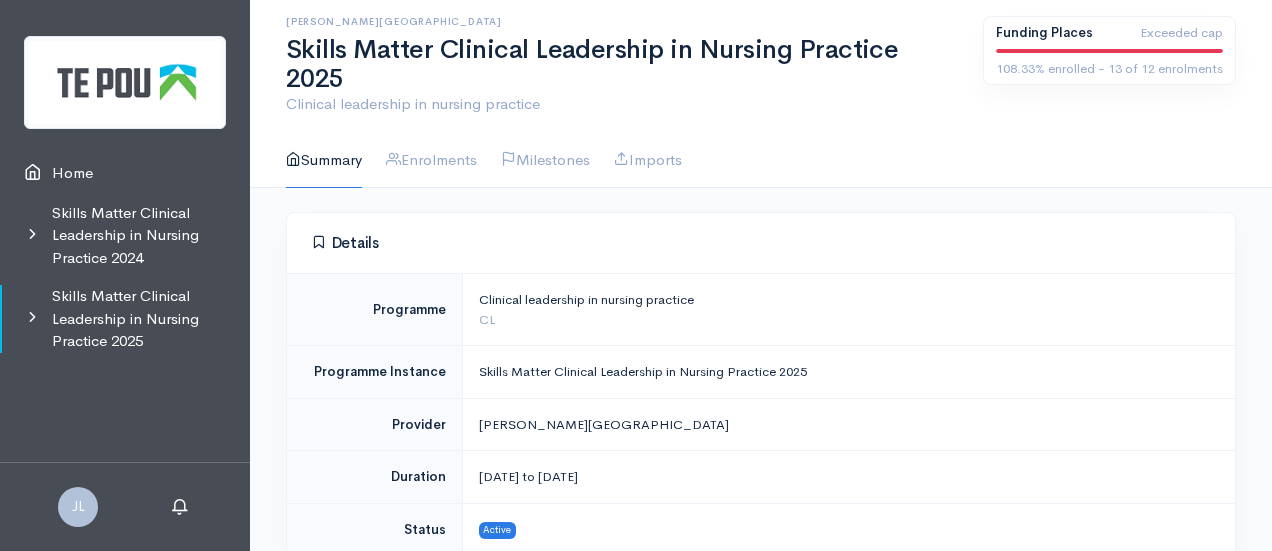 scroll, scrollTop: 0, scrollLeft: 0, axis: both 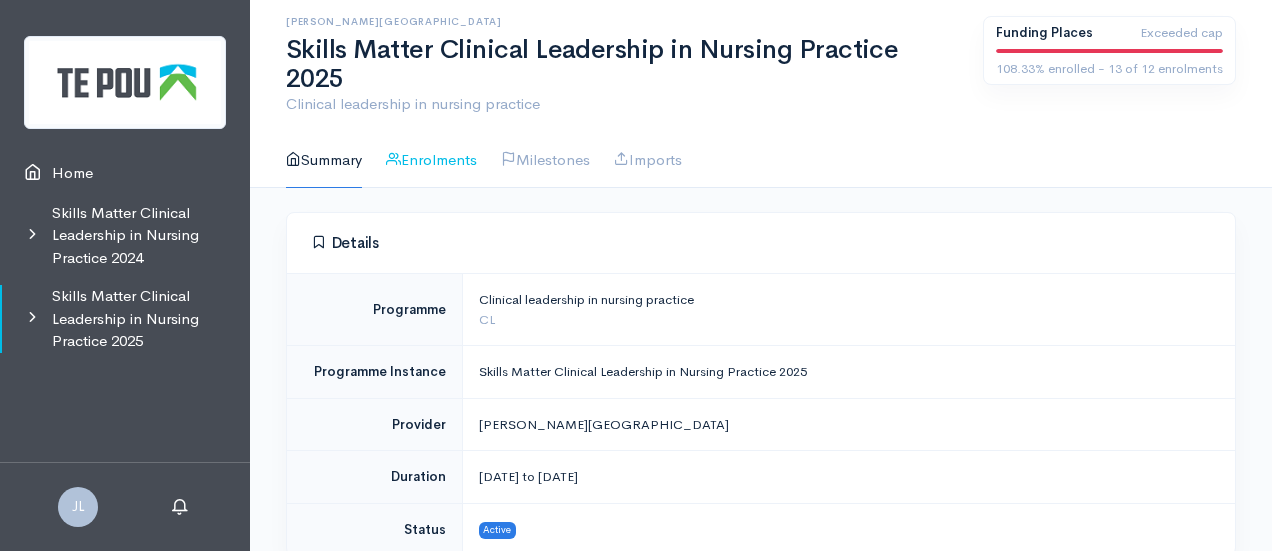 click on "Enrolments" at bounding box center [431, 160] 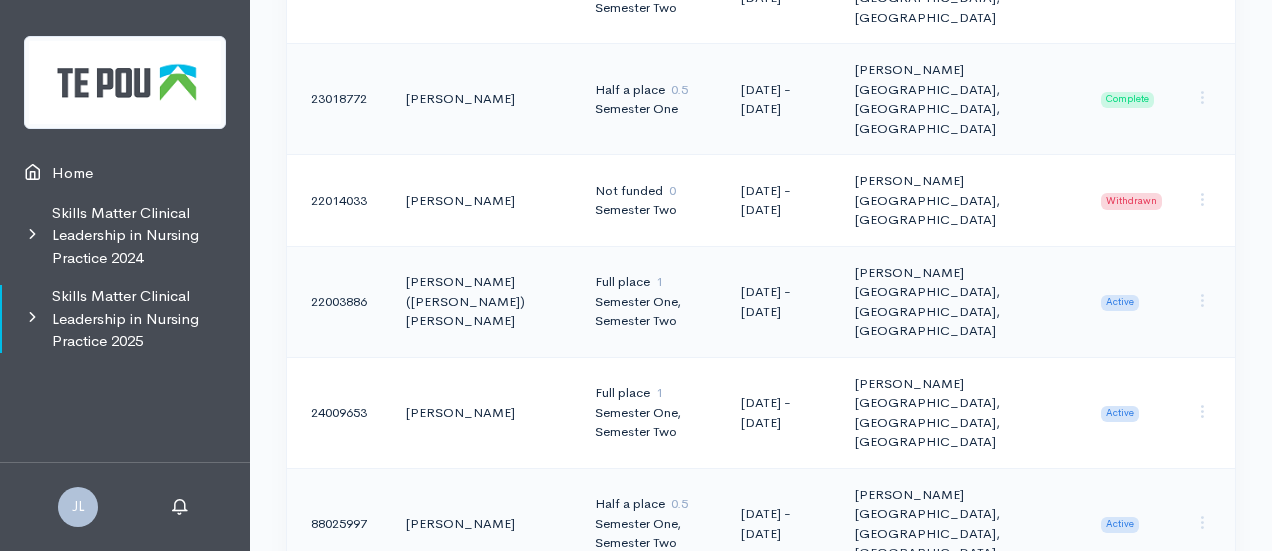 scroll, scrollTop: 1300, scrollLeft: 0, axis: vertical 